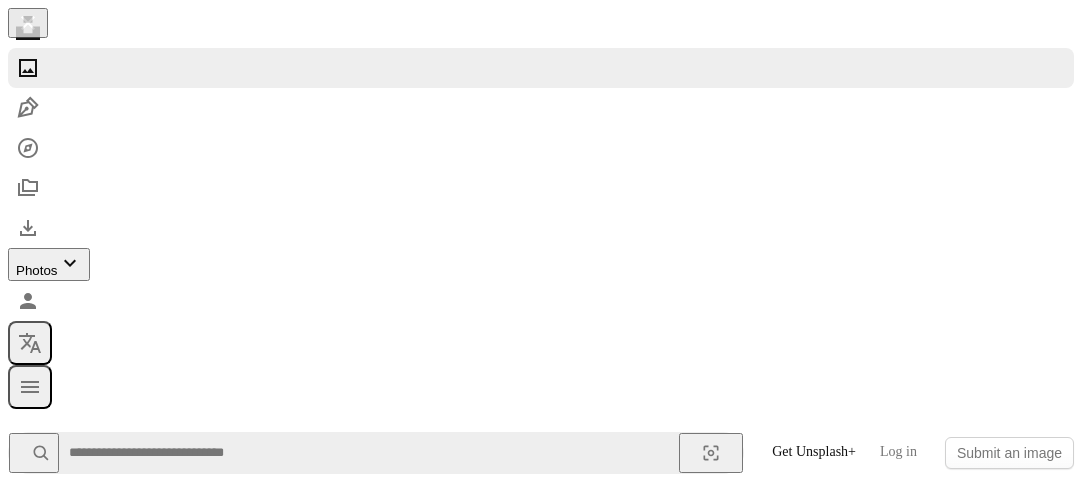 scroll, scrollTop: 956, scrollLeft: 0, axis: vertical 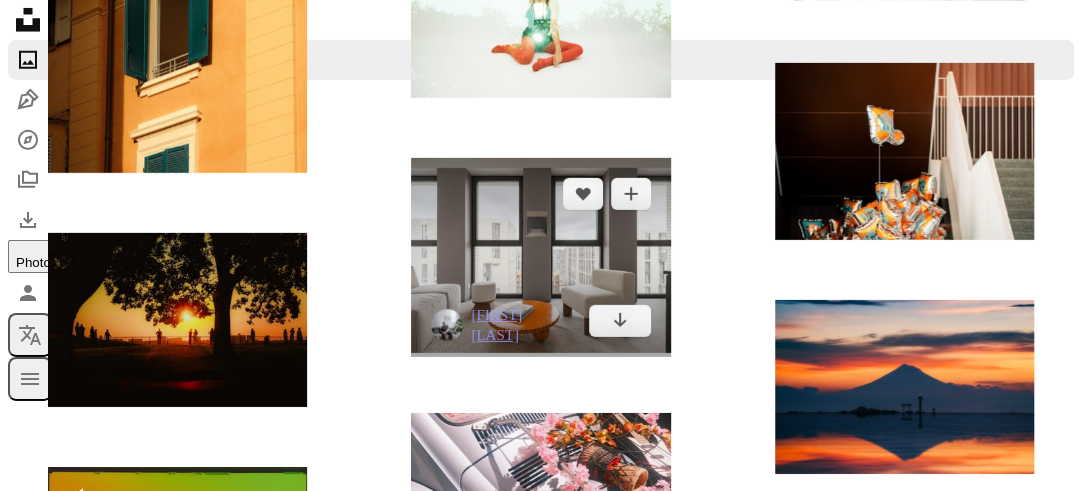 click at bounding box center (540, 255) 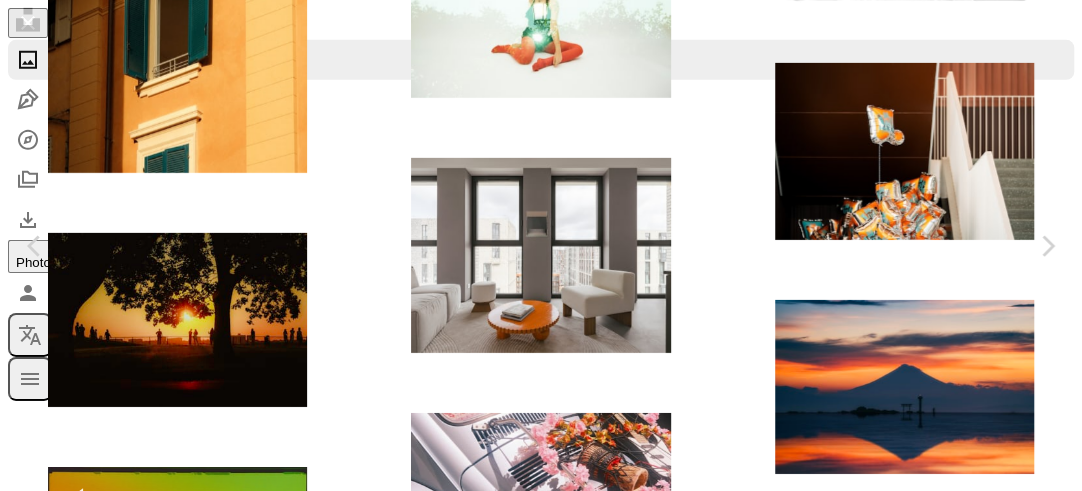 click on "Download free" at bounding box center (923, 3404) 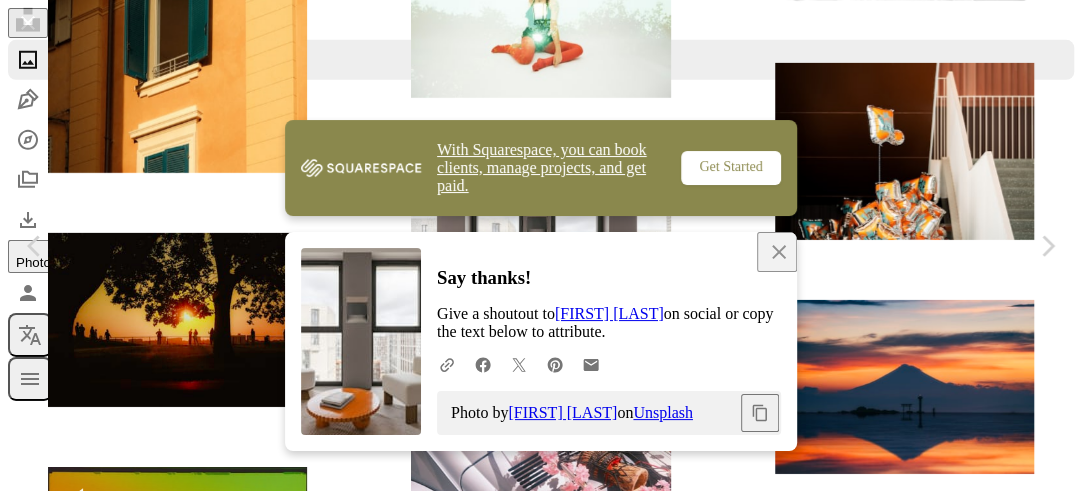 scroll, scrollTop: 254, scrollLeft: 0, axis: vertical 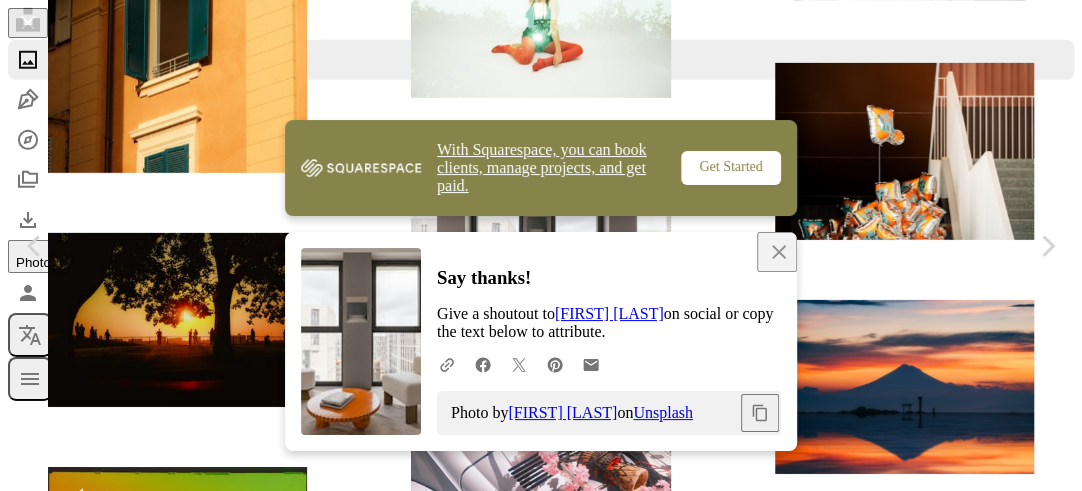 click on "Download free" at bounding box center (923, 3388) 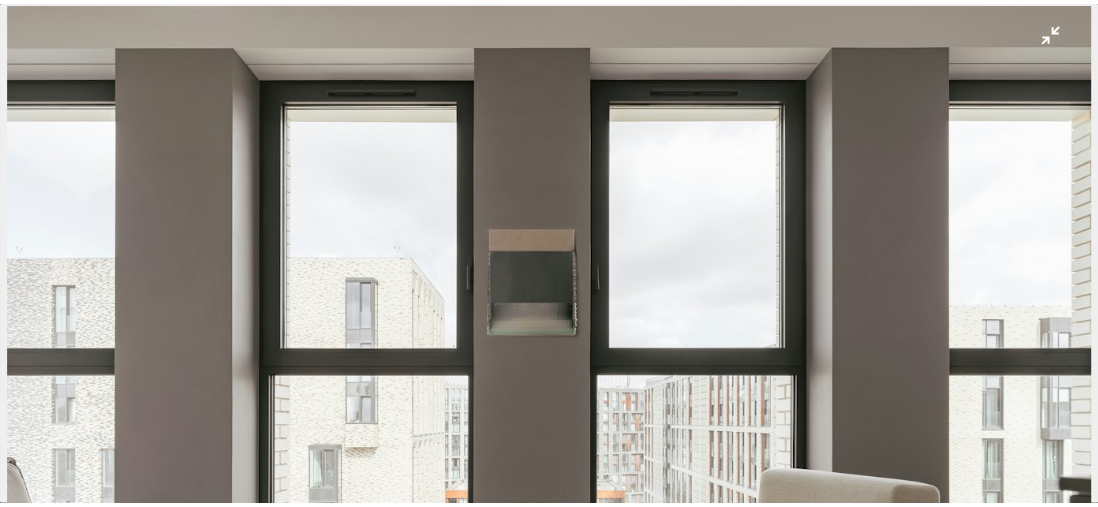 scroll, scrollTop: 6998, scrollLeft: 0, axis: vertical 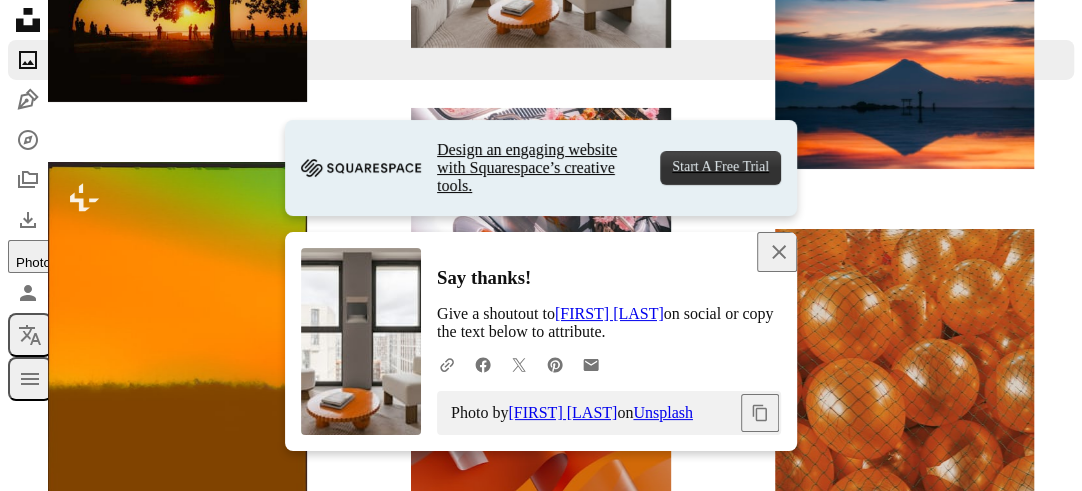 click on "An X shape" 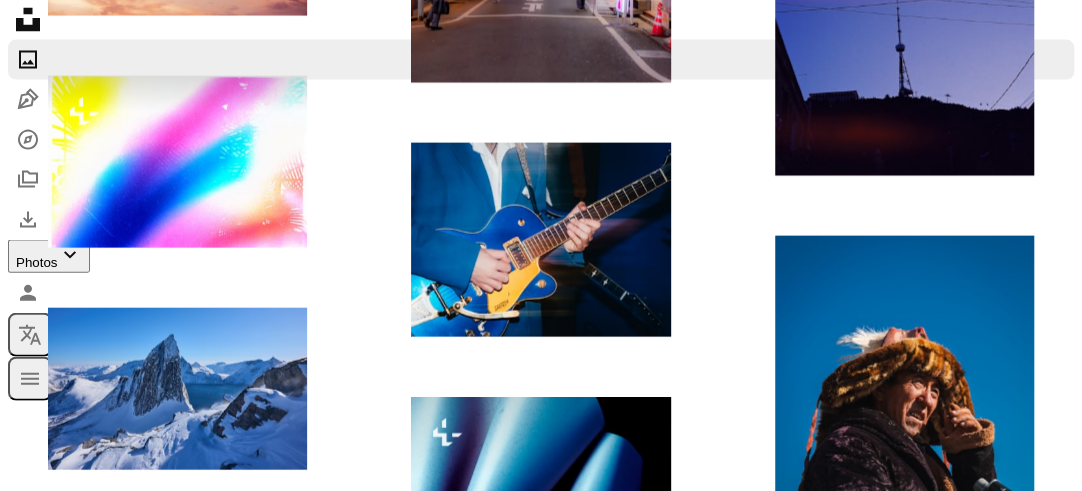 scroll, scrollTop: 9709, scrollLeft: 0, axis: vertical 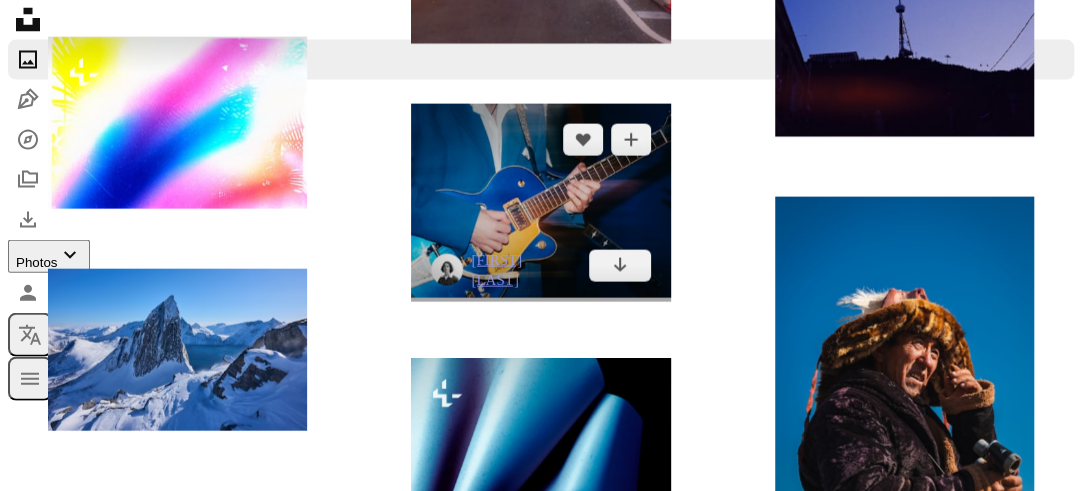 click at bounding box center (540, 201) 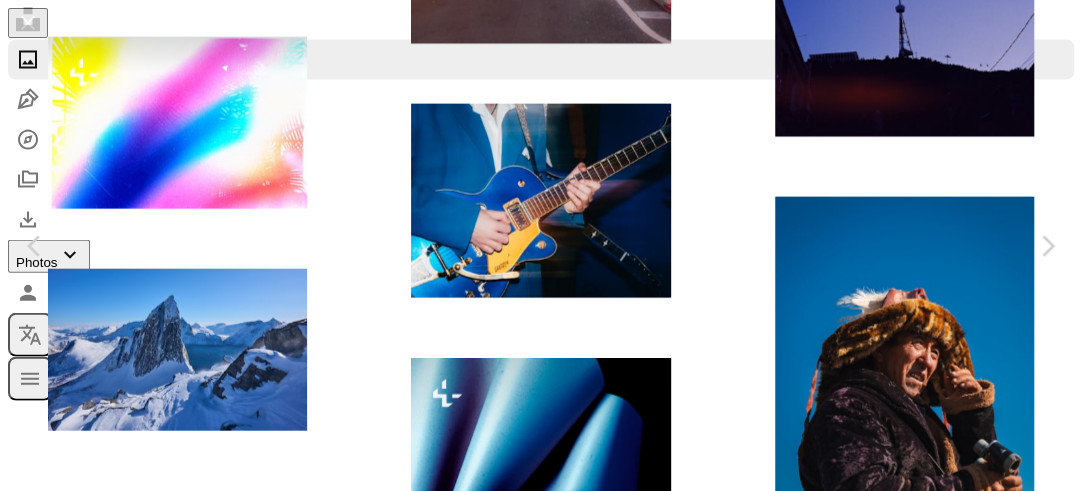 scroll, scrollTop: 292, scrollLeft: 0, axis: vertical 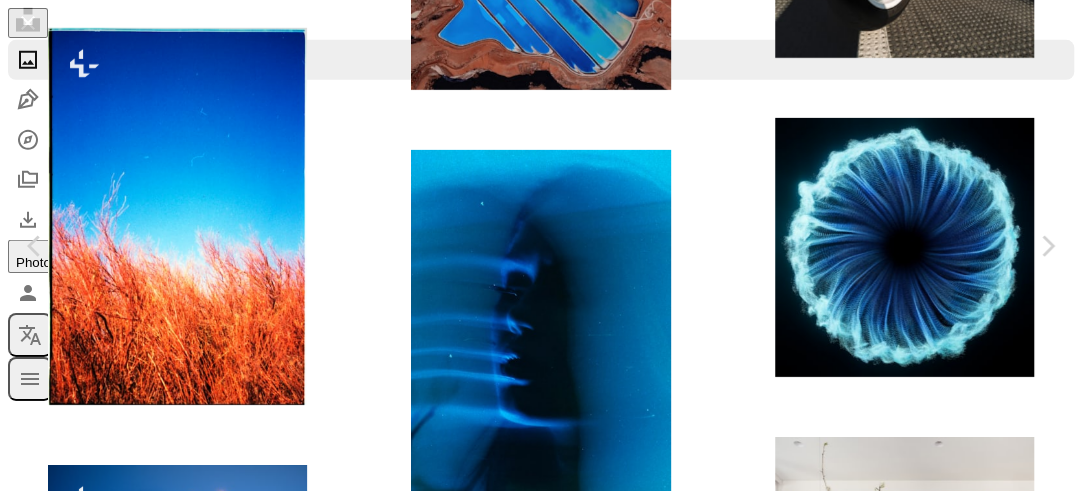 click at bounding box center [782, 4065] 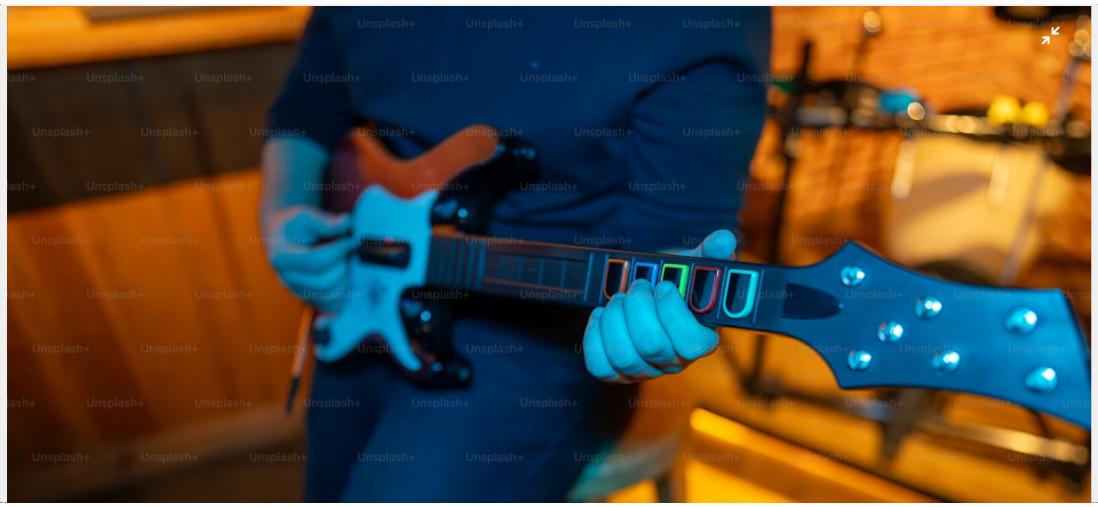 scroll, scrollTop: 10792, scrollLeft: 0, axis: vertical 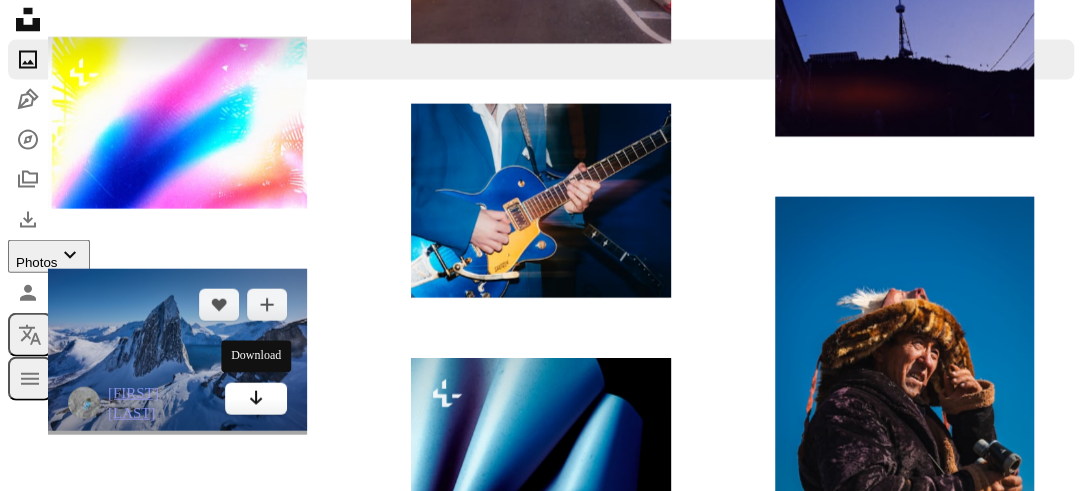 click on "Arrow pointing down" at bounding box center [256, 399] 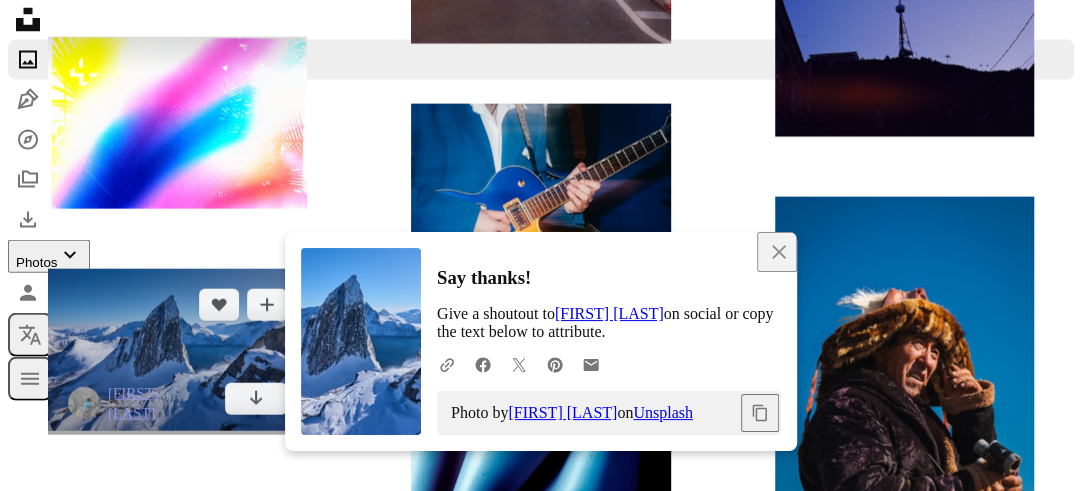 click at bounding box center (177, 350) 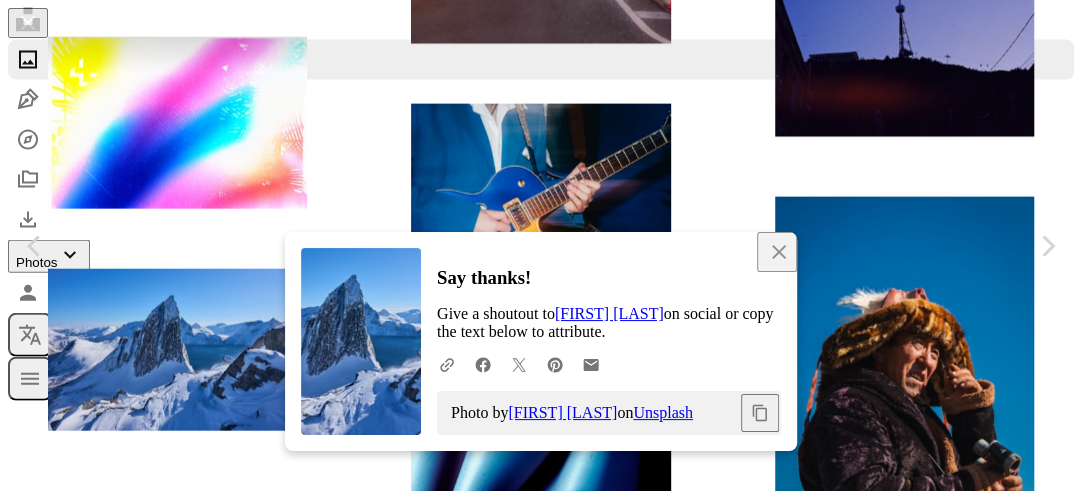 scroll, scrollTop: 653, scrollLeft: 0, axis: vertical 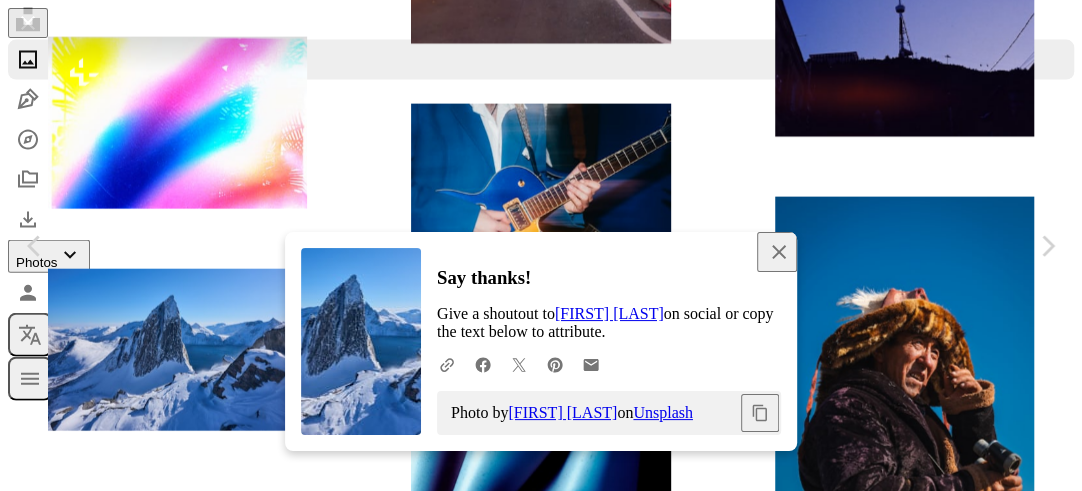 click on "An X shape" 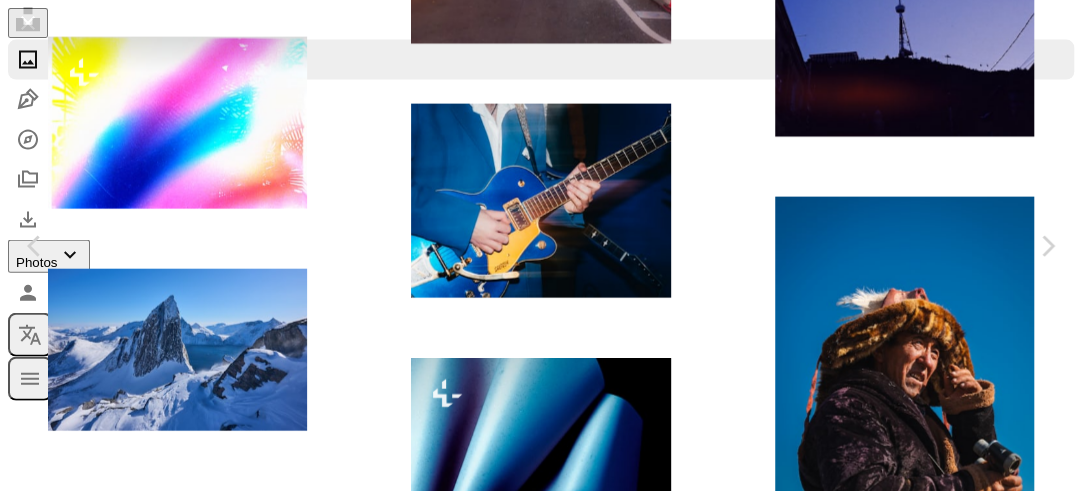 scroll, scrollTop: 2525, scrollLeft: 0, axis: vertical 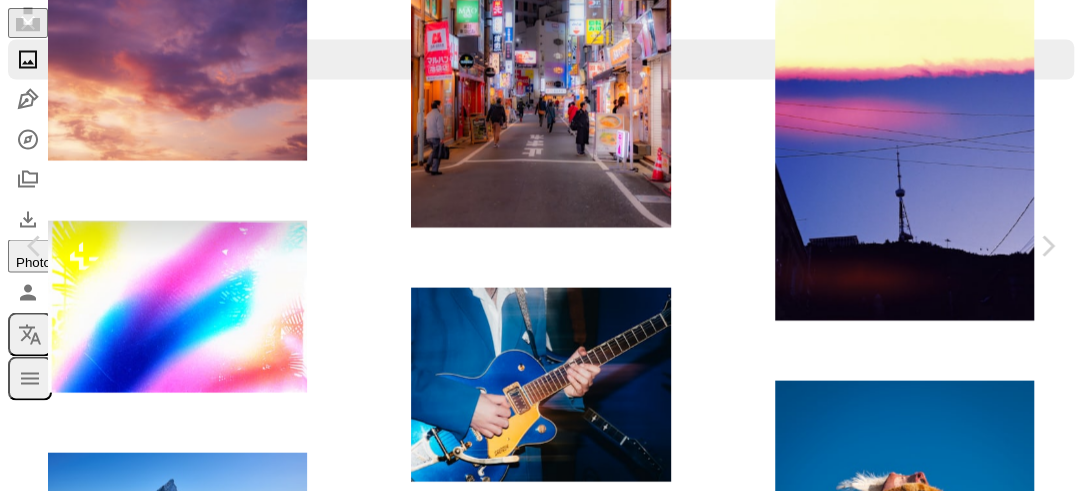 click on "A plus sign" 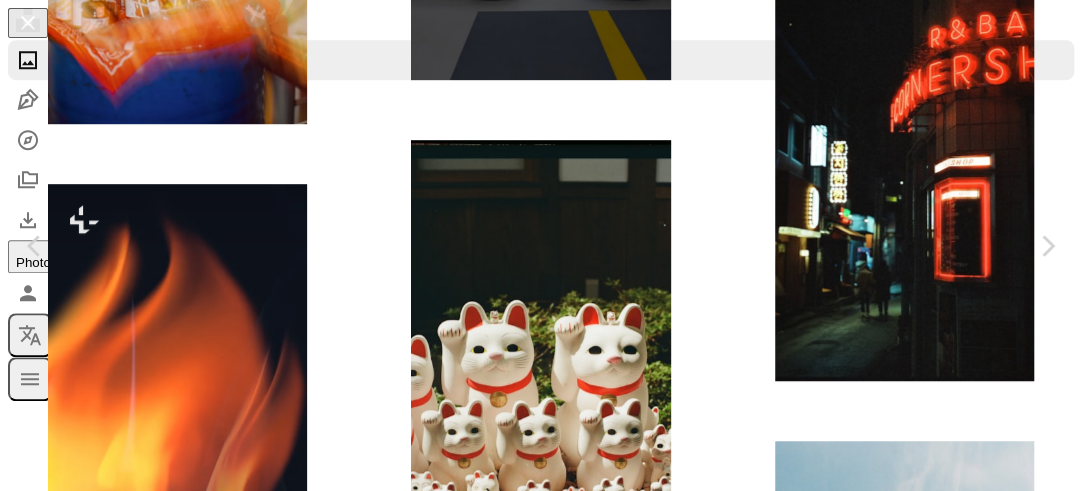 scroll, scrollTop: 8076, scrollLeft: 0, axis: vertical 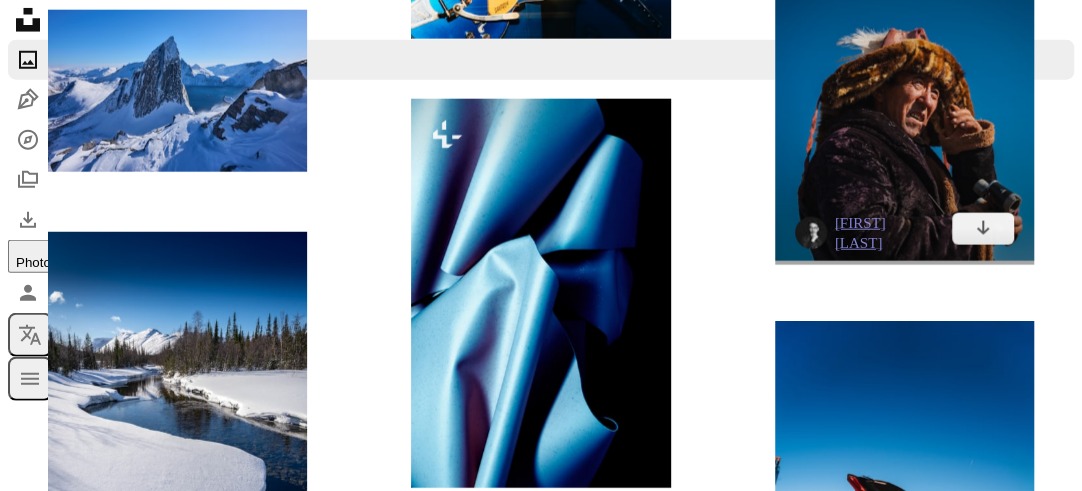 click at bounding box center [904, 99] 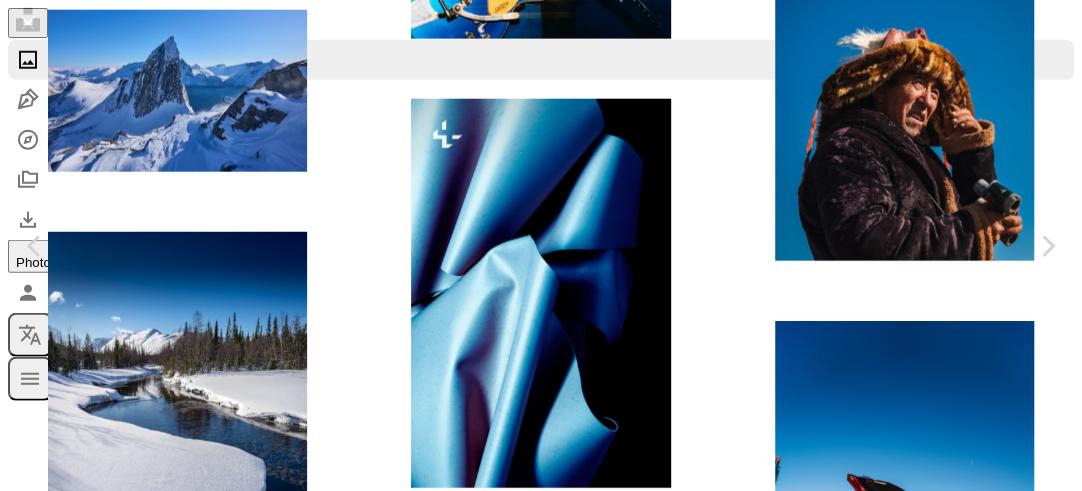 scroll, scrollTop: 7846, scrollLeft: 0, axis: vertical 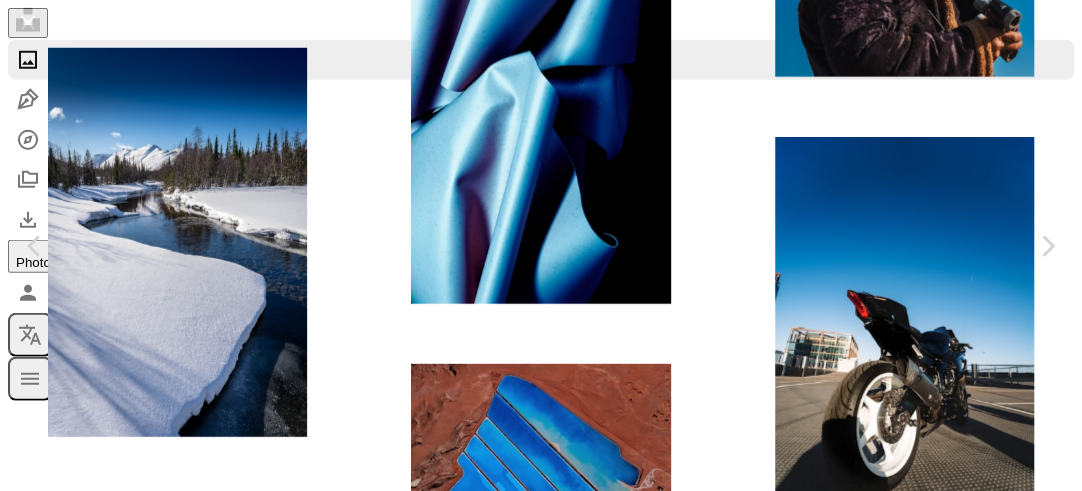 click on "A plus sign" at bounding box center (932, 4412) 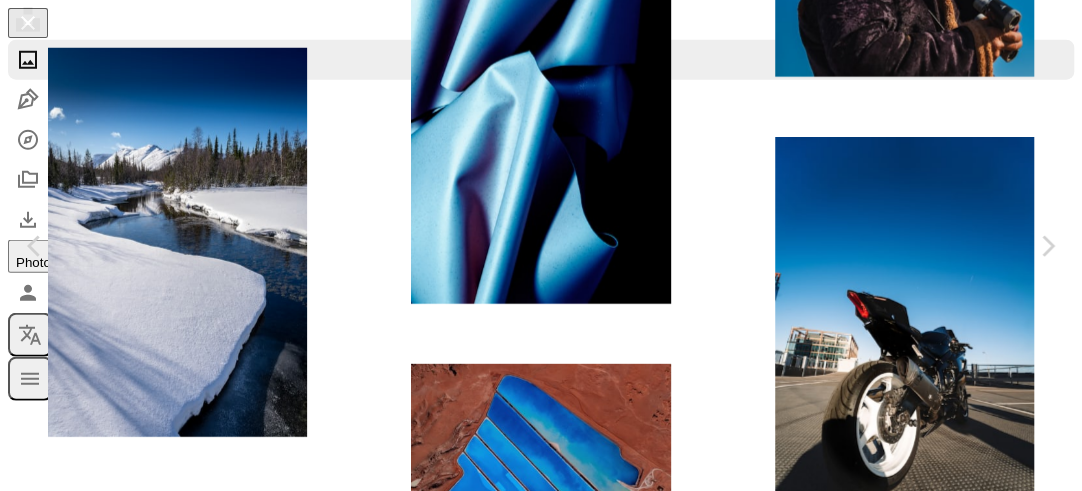 drag, startPoint x: 292, startPoint y: 37, endPoint x: 78, endPoint y: 39, distance: 214.00934 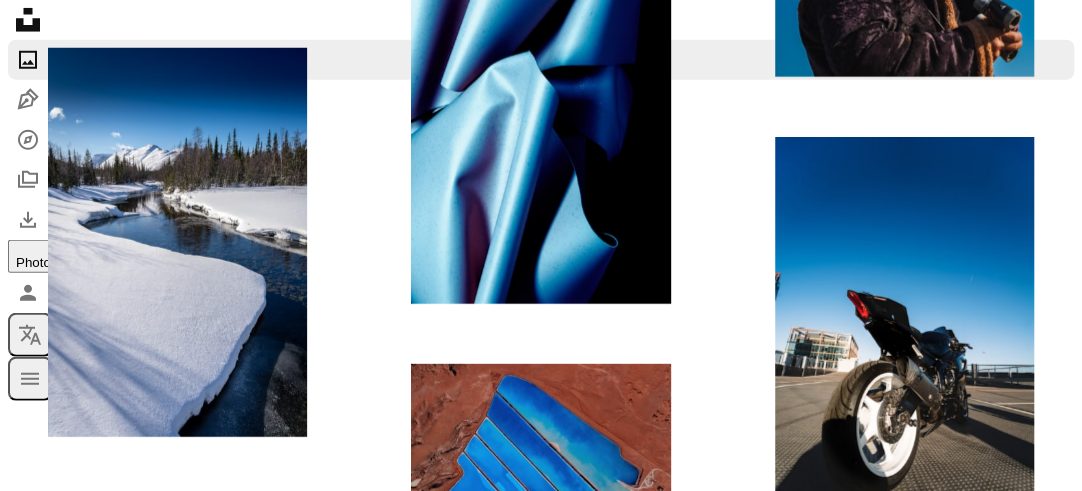 scroll, scrollTop: 9968, scrollLeft: 0, axis: vertical 